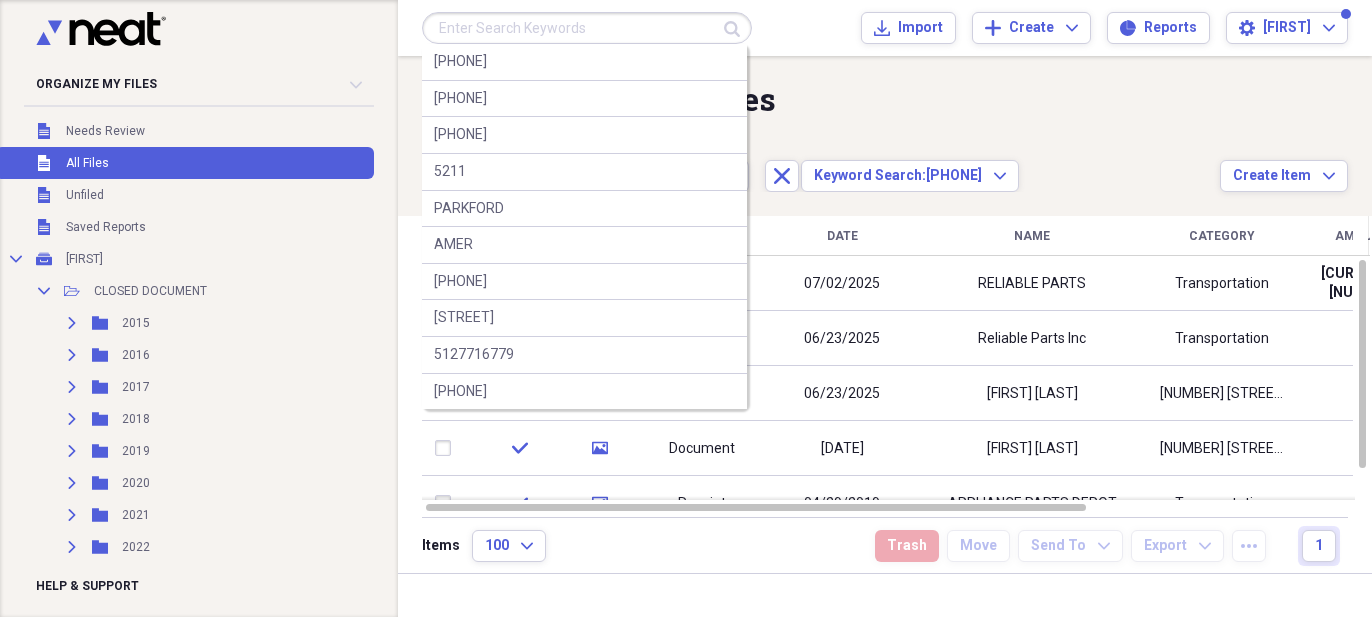 scroll, scrollTop: 0, scrollLeft: 0, axis: both 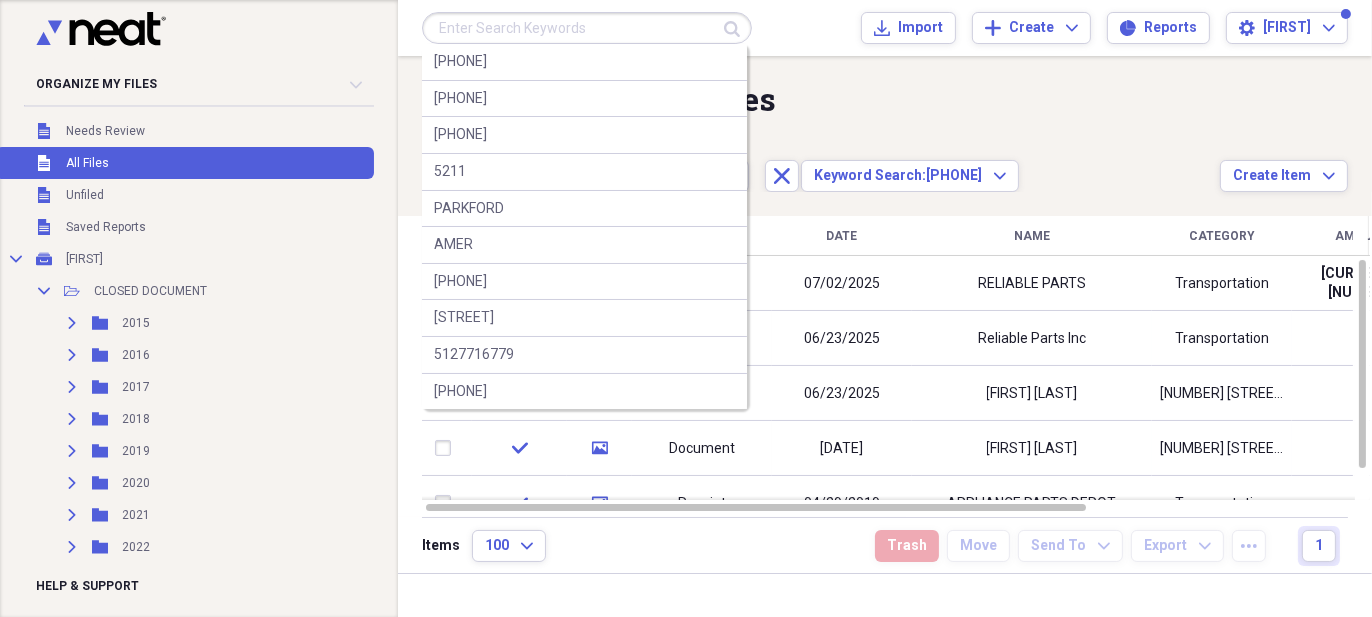 click at bounding box center [587, 28] 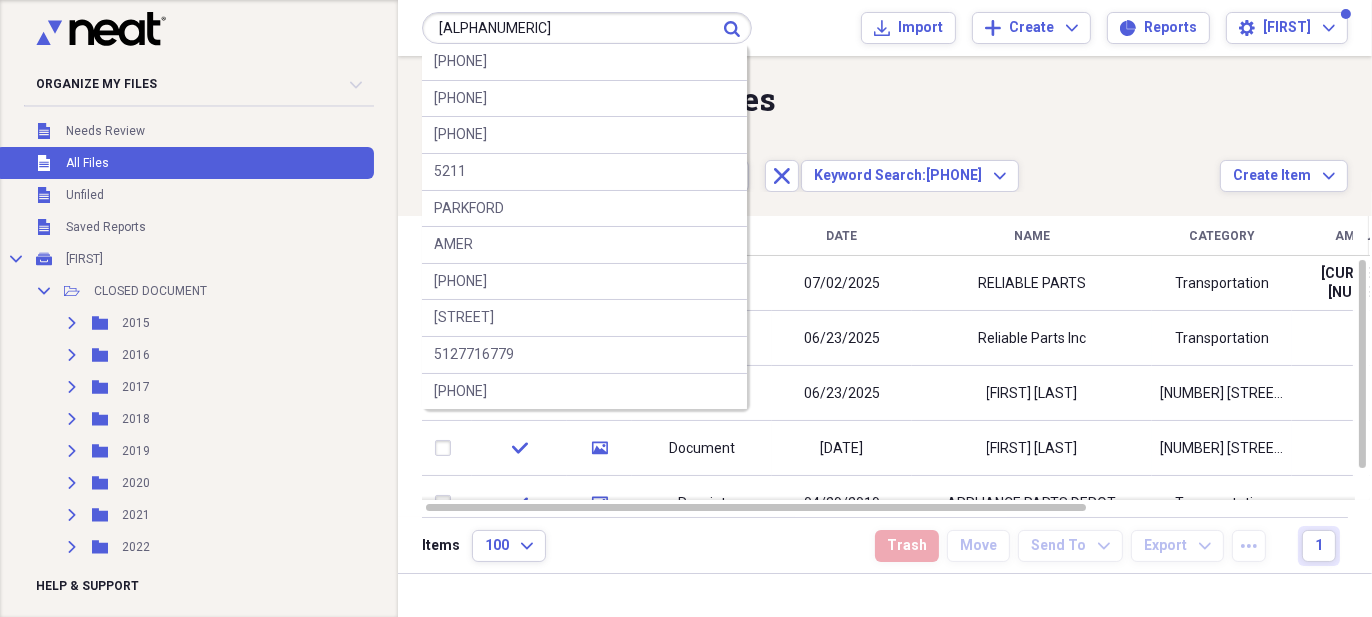 type on "[ALPHANUMERIC]" 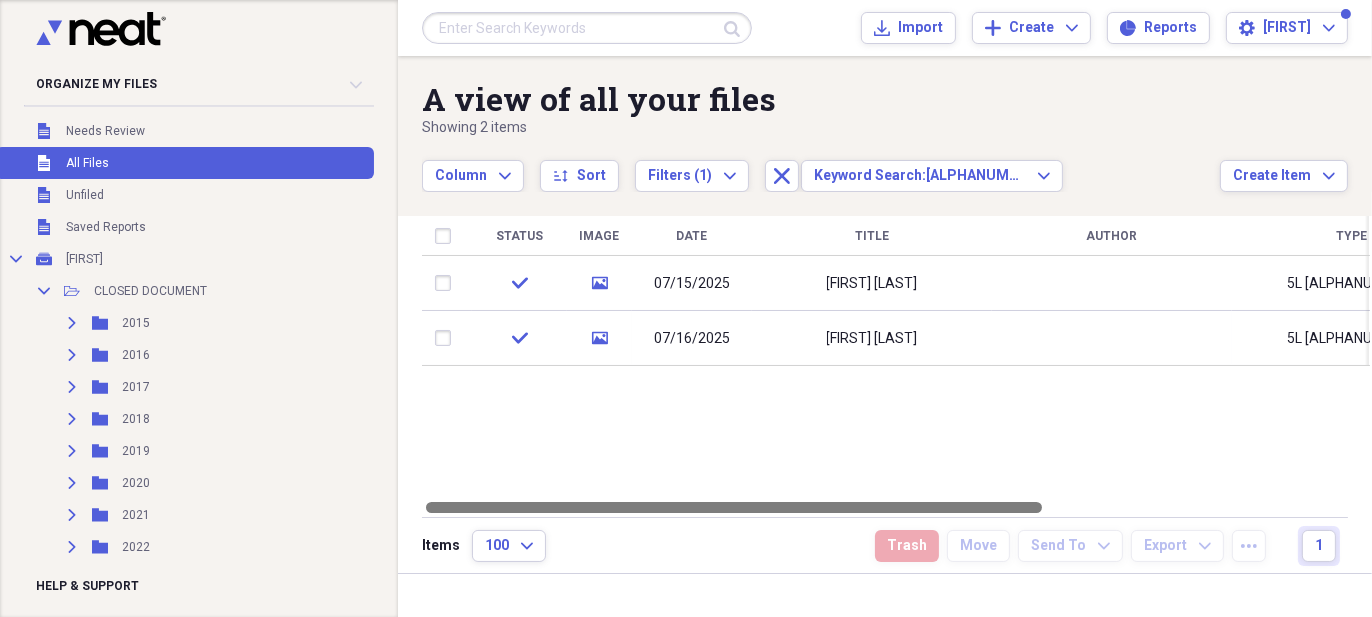 drag, startPoint x: 718, startPoint y: 504, endPoint x: 645, endPoint y: 517, distance: 74.1485 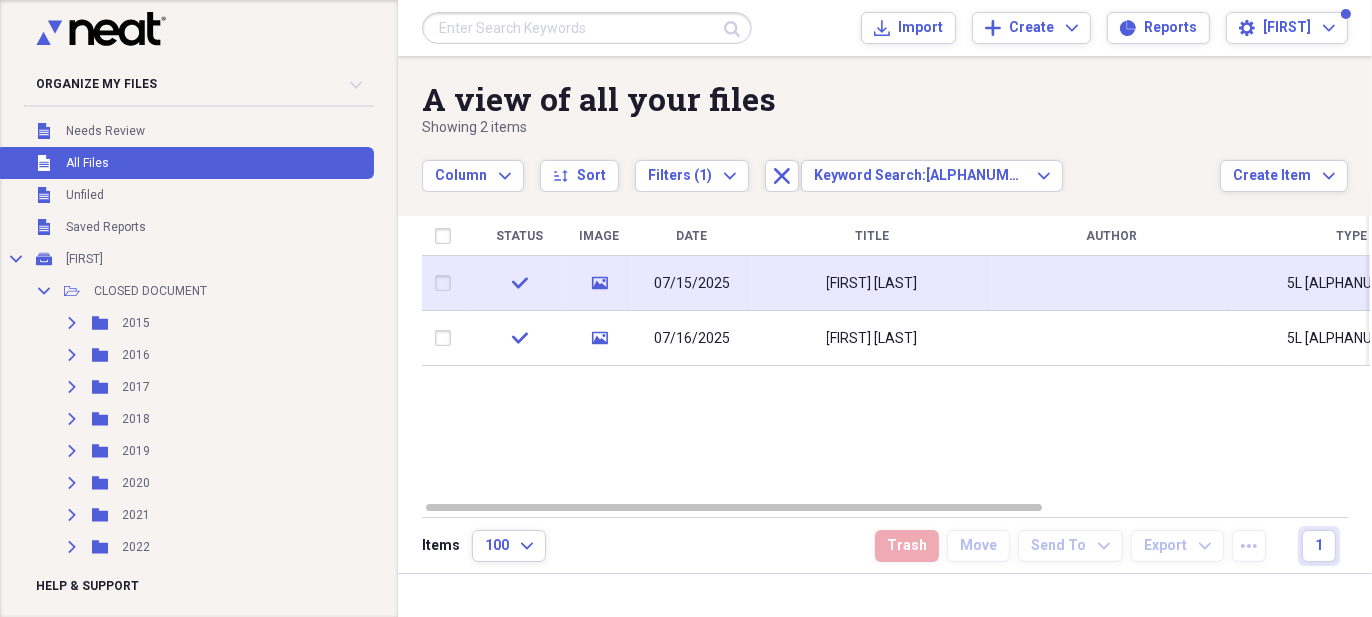 click on "[FIRST] [LAST]" at bounding box center (872, 283) 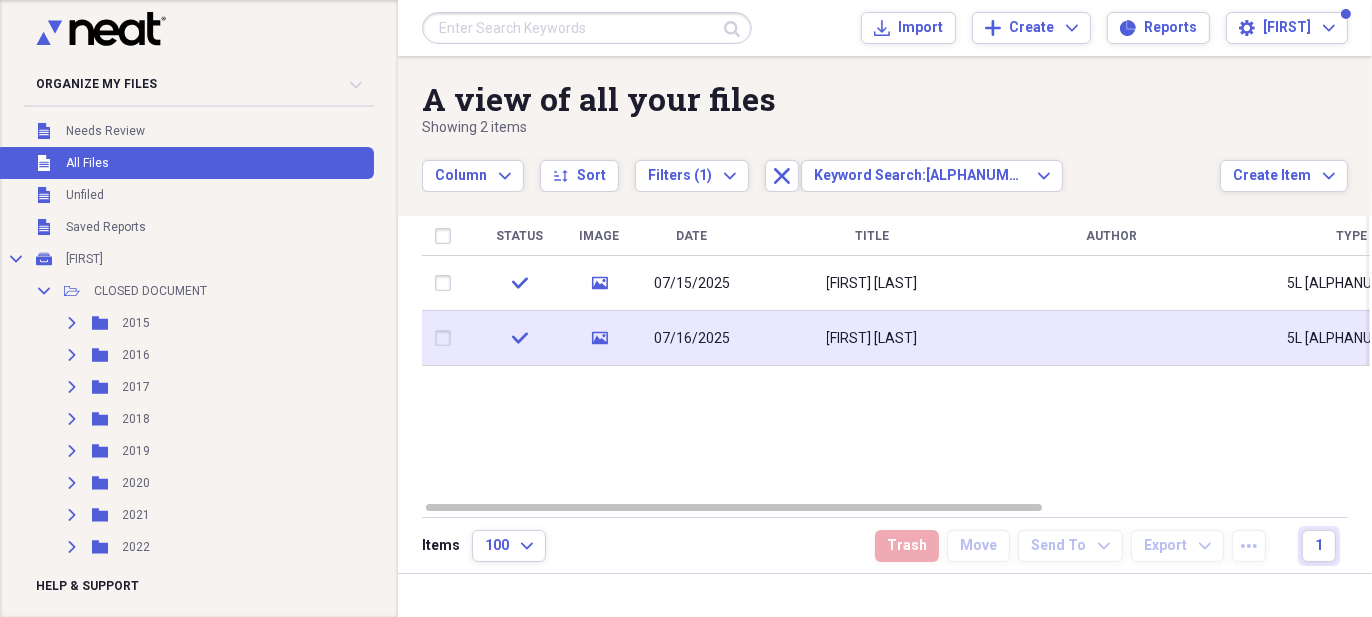 click on "[FIRST] [LAST]" at bounding box center (872, 338) 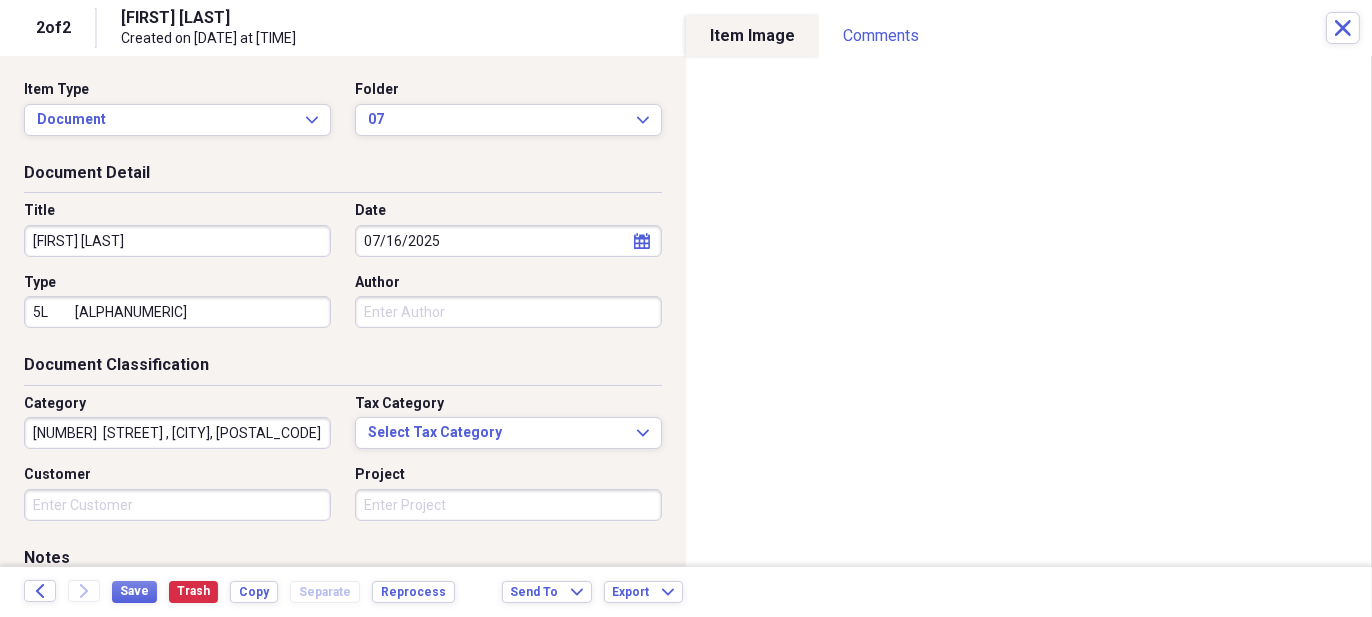 scroll, scrollTop: 400, scrollLeft: 0, axis: vertical 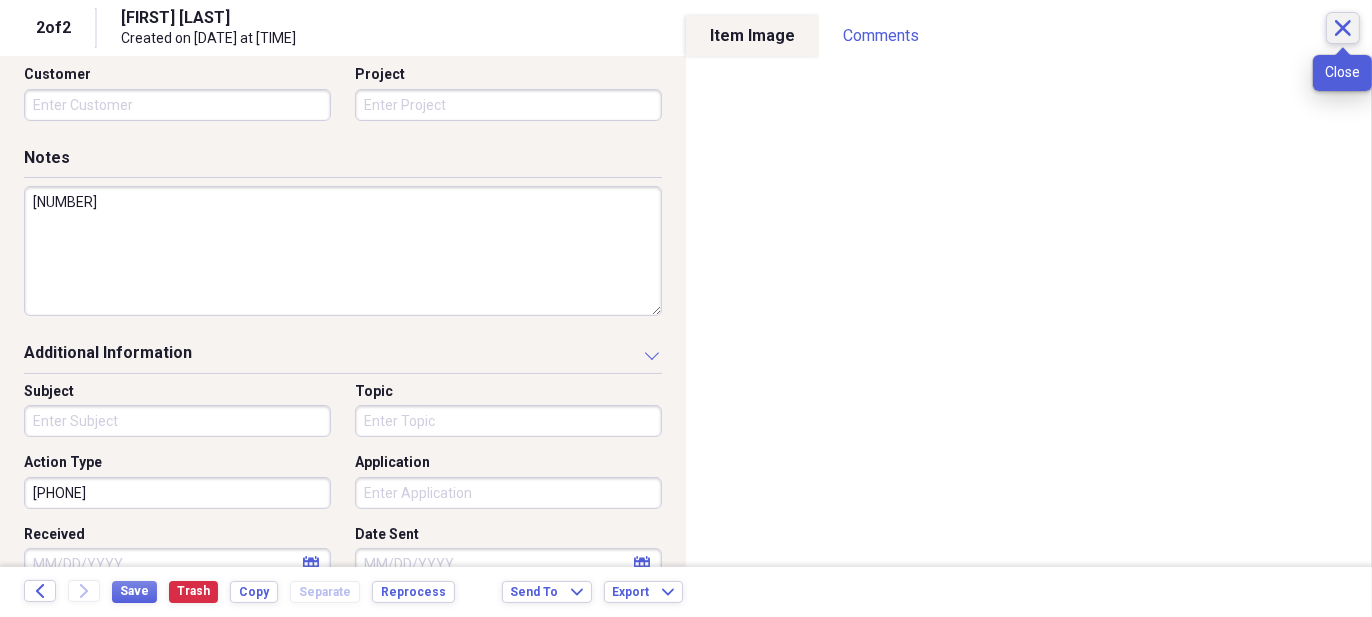 click on "Close" at bounding box center (1343, 28) 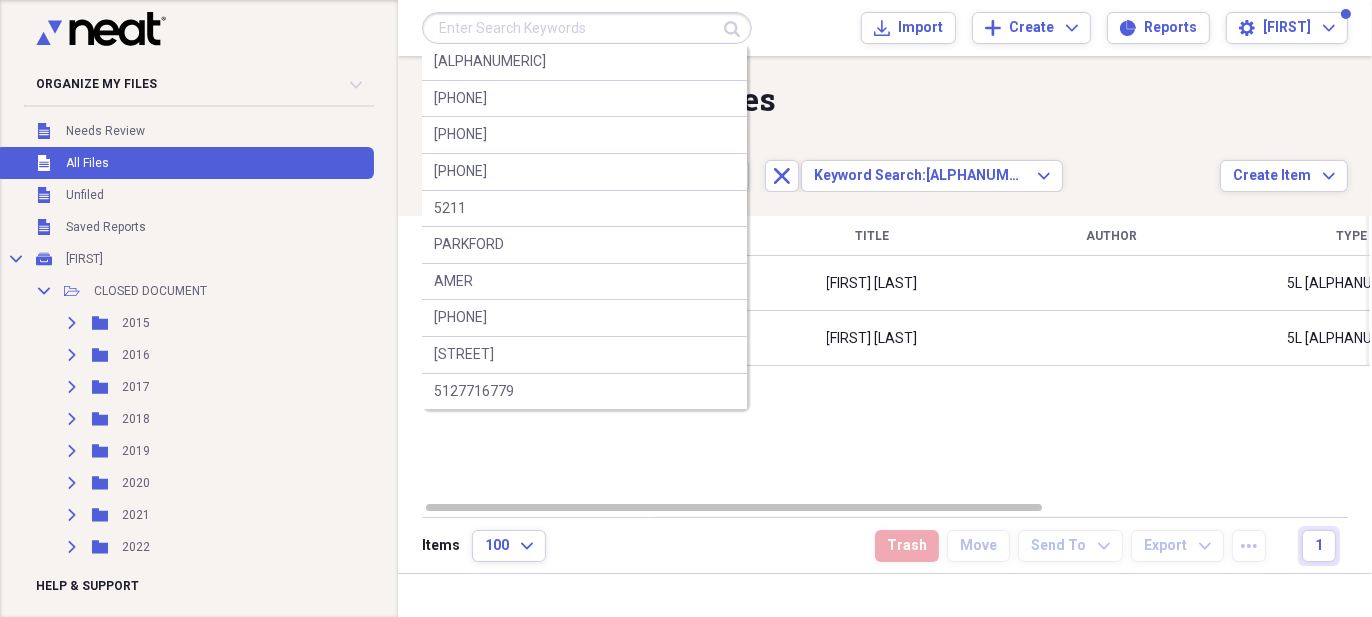 click at bounding box center (587, 28) 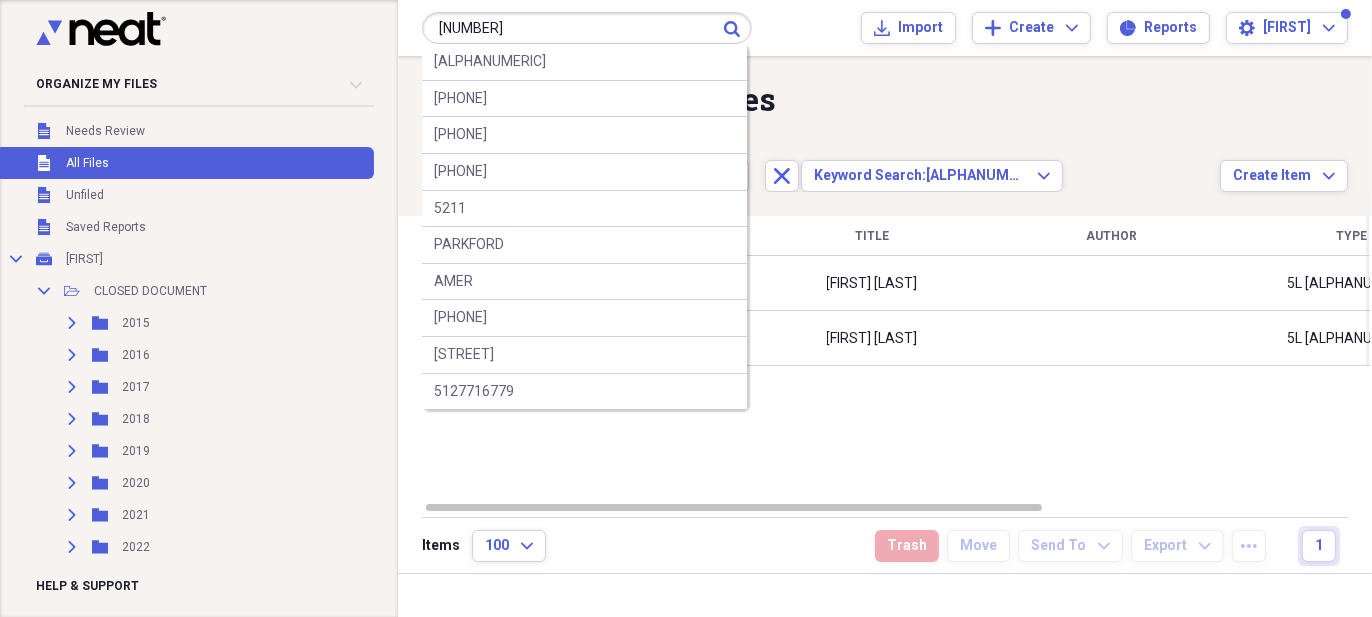 type on "[NUMBER]" 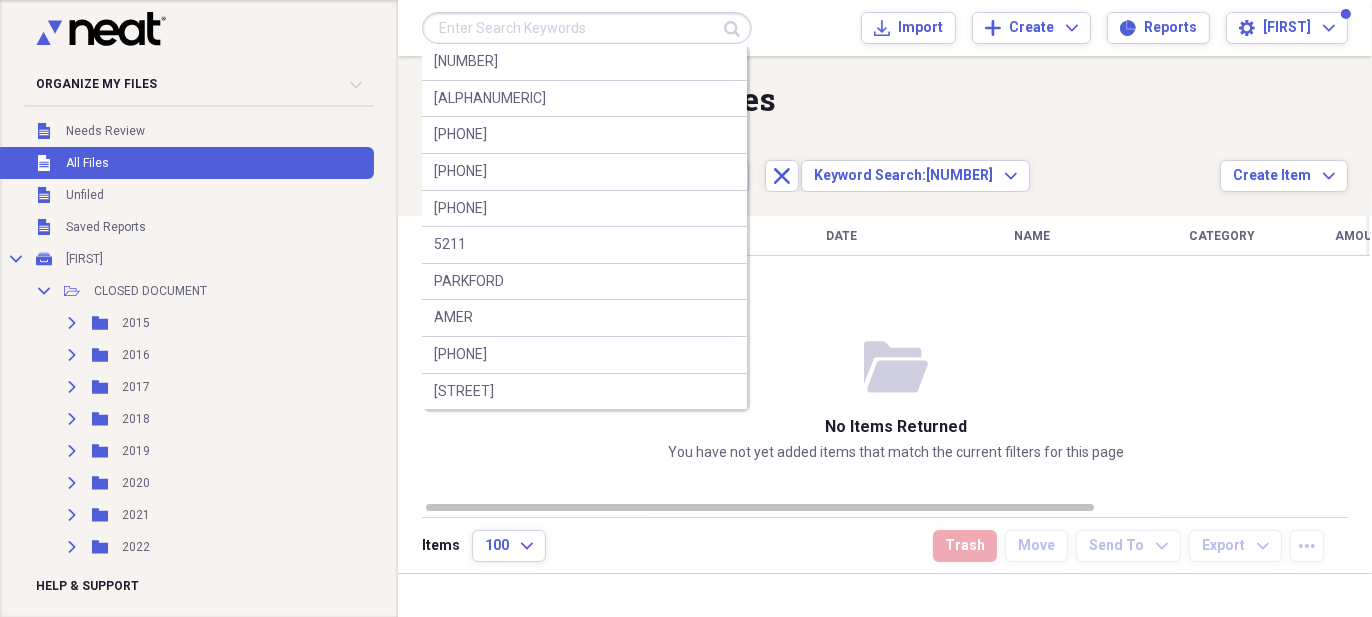 click at bounding box center [587, 28] 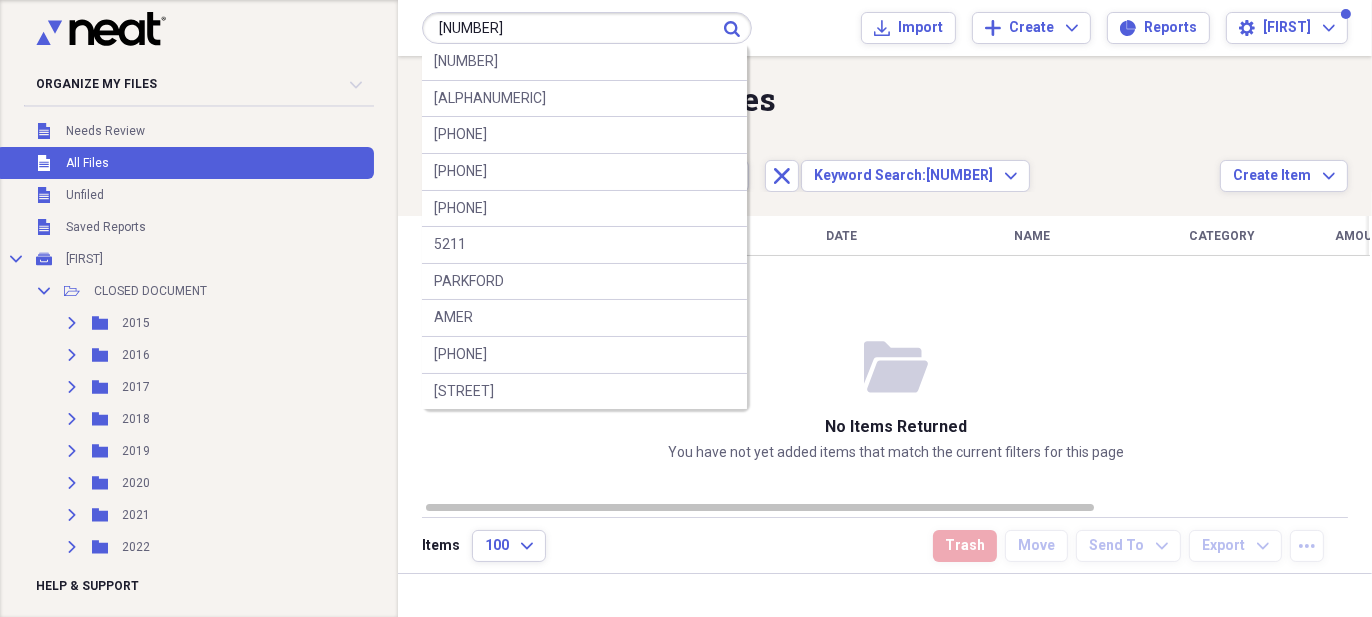 type on "[NUMBER]" 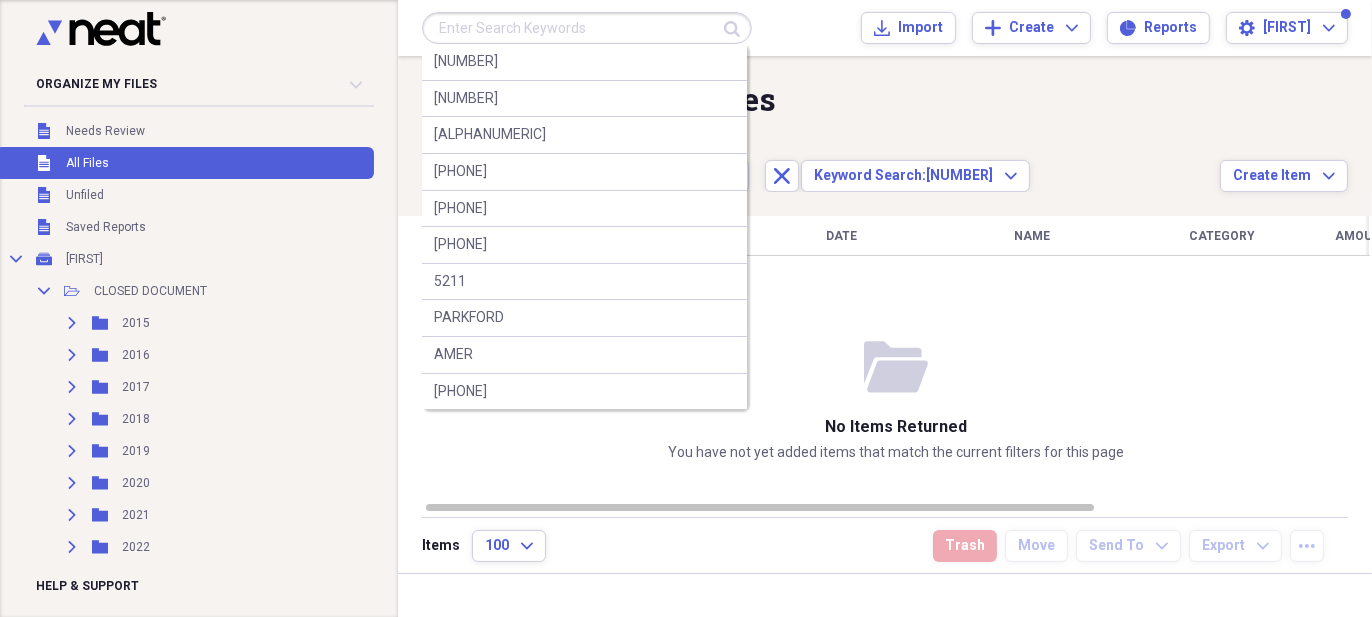 click at bounding box center [587, 28] 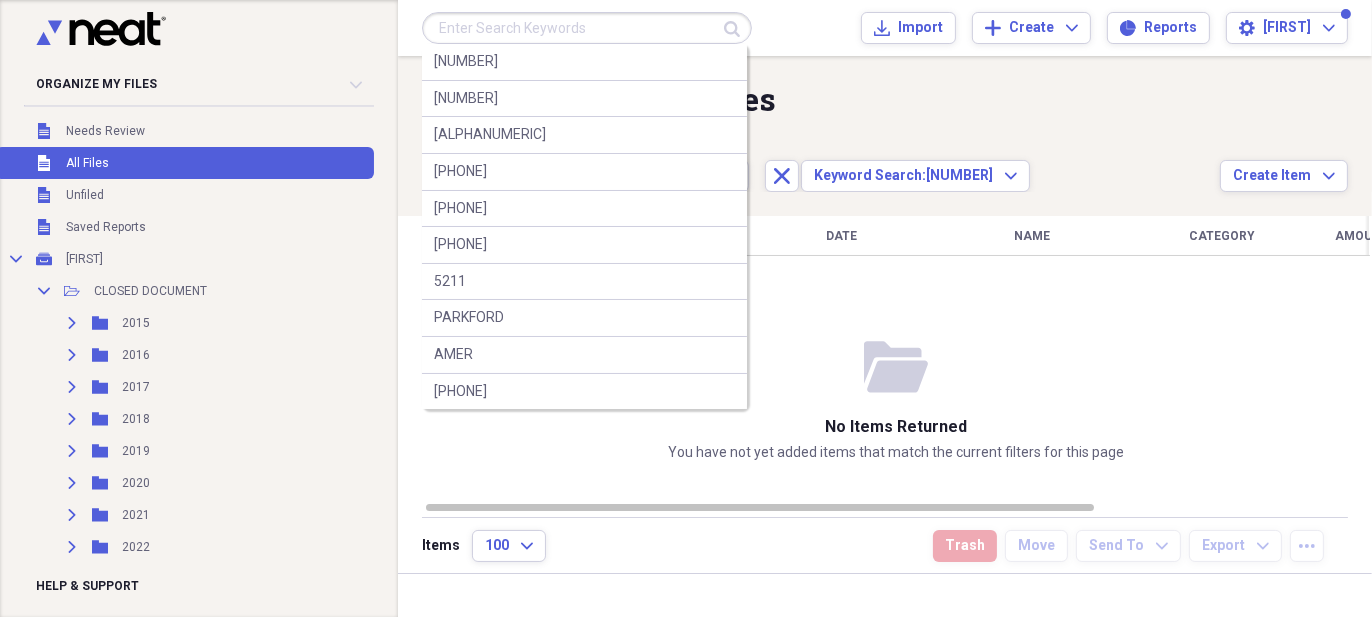 paste on "[PHONE]" 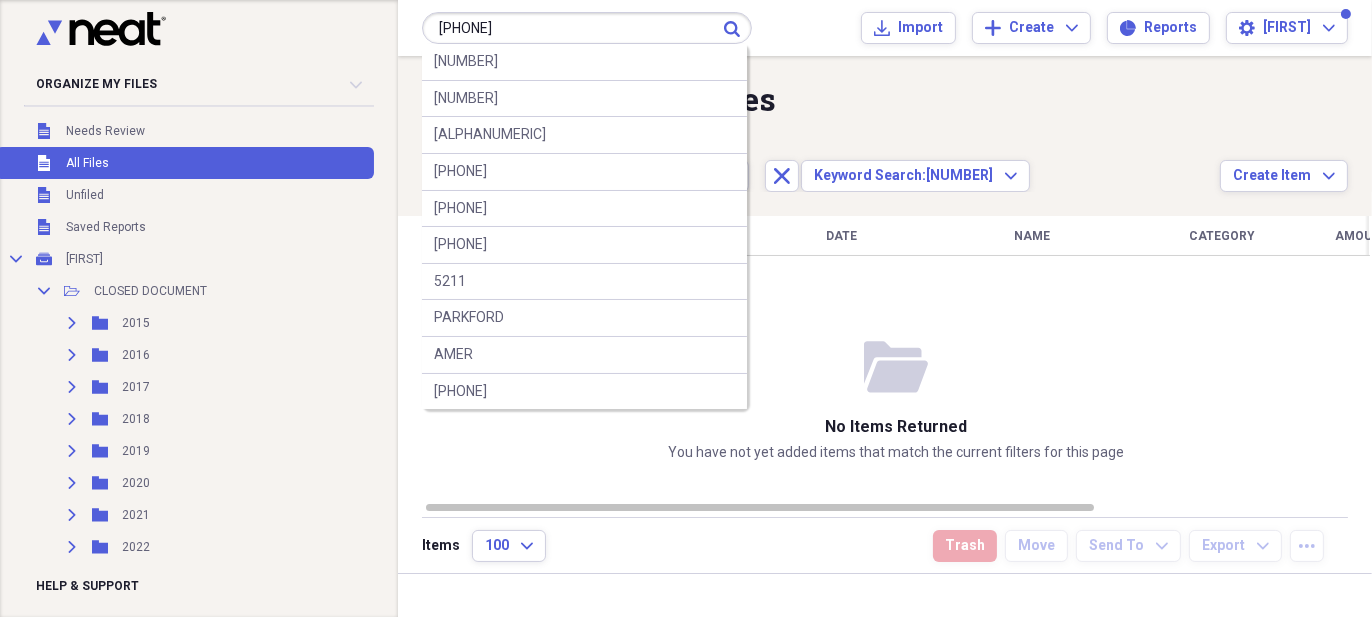 click on "[PHONE]" at bounding box center (587, 28) 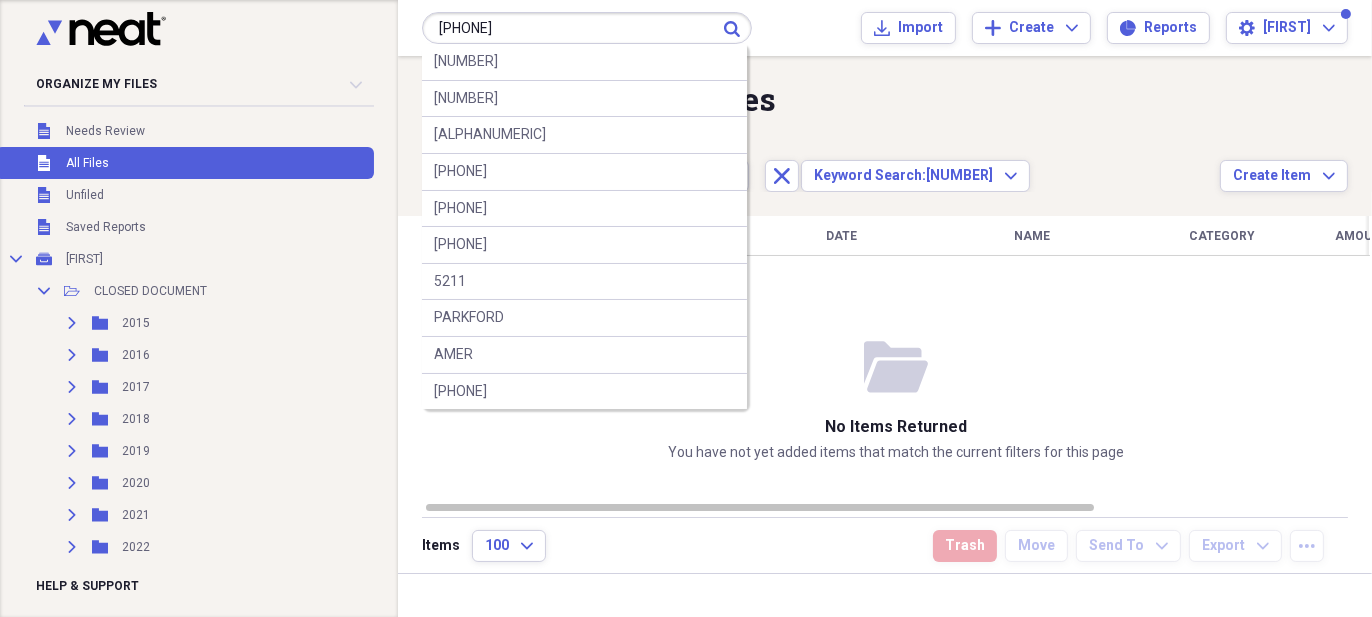 click on "[PHONE]" at bounding box center (587, 28) 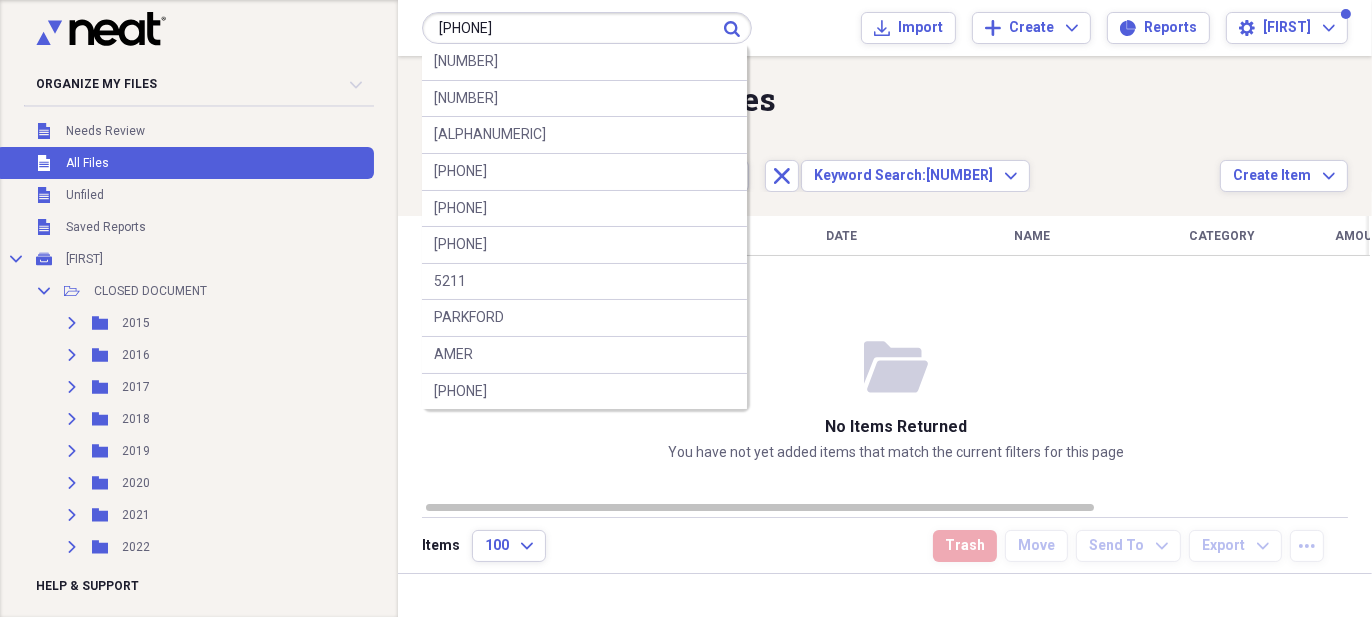 type on "[PHONE]" 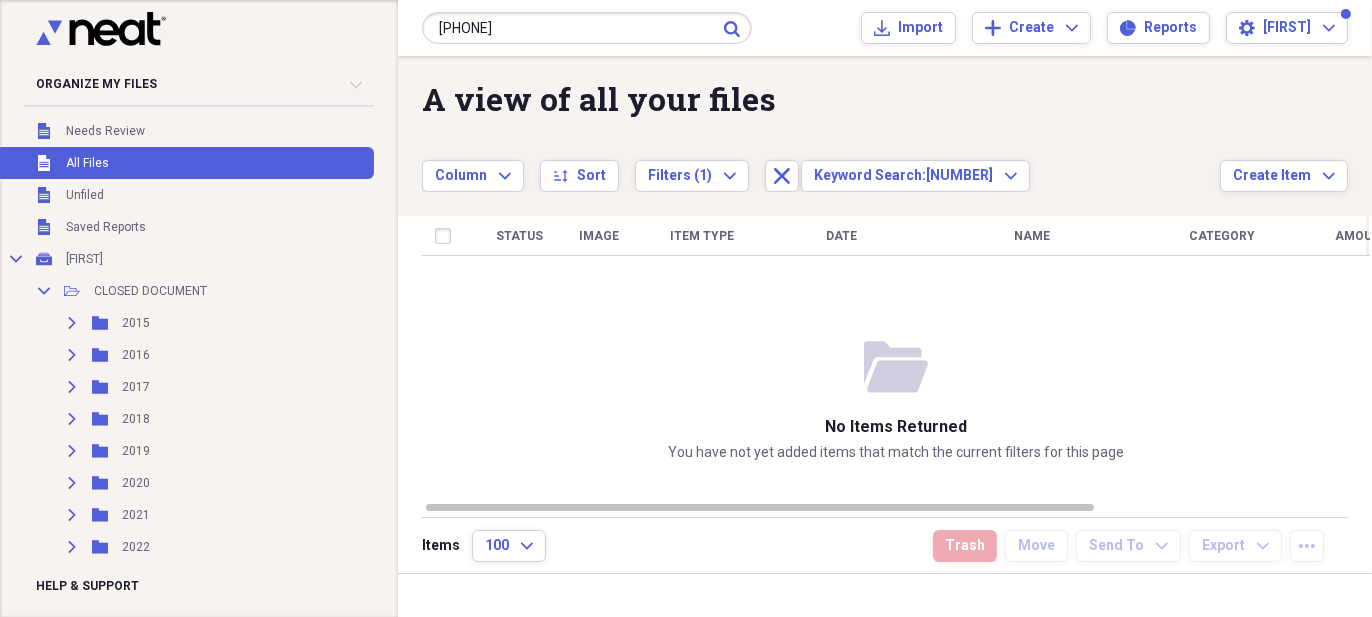 click on "Submit" 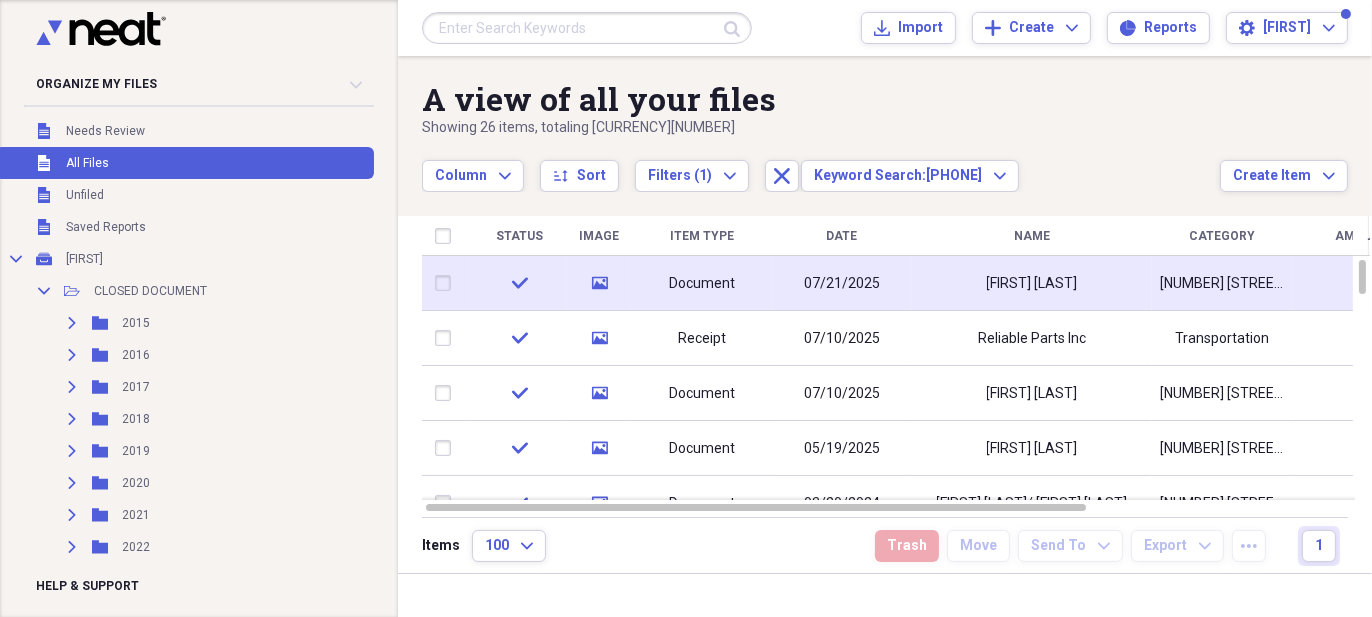 click on "[FIRST] [LAST]" at bounding box center [1032, 283] 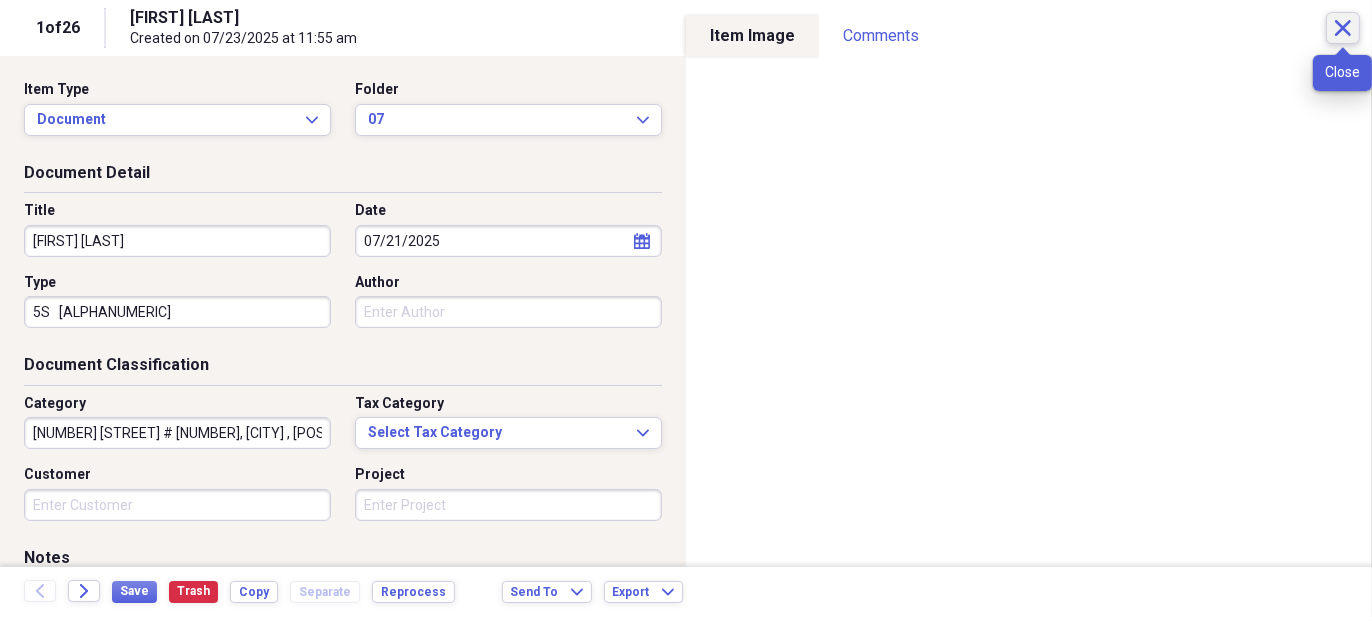 click on "Close" 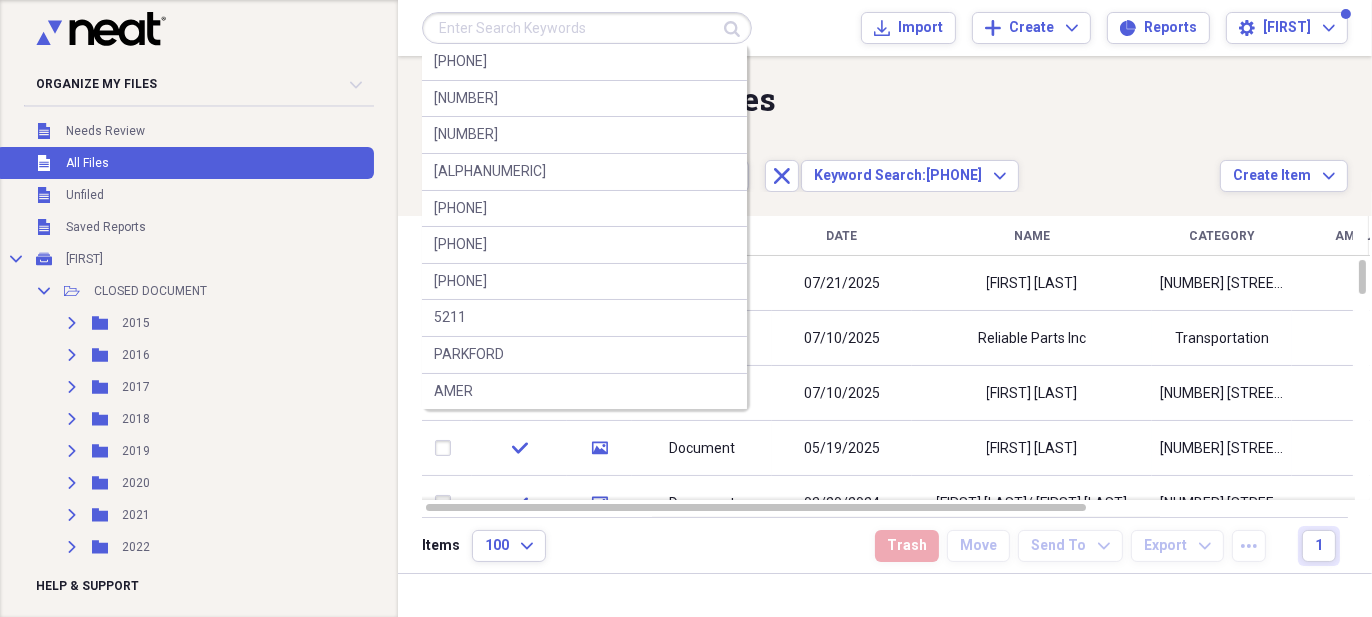 click at bounding box center [587, 28] 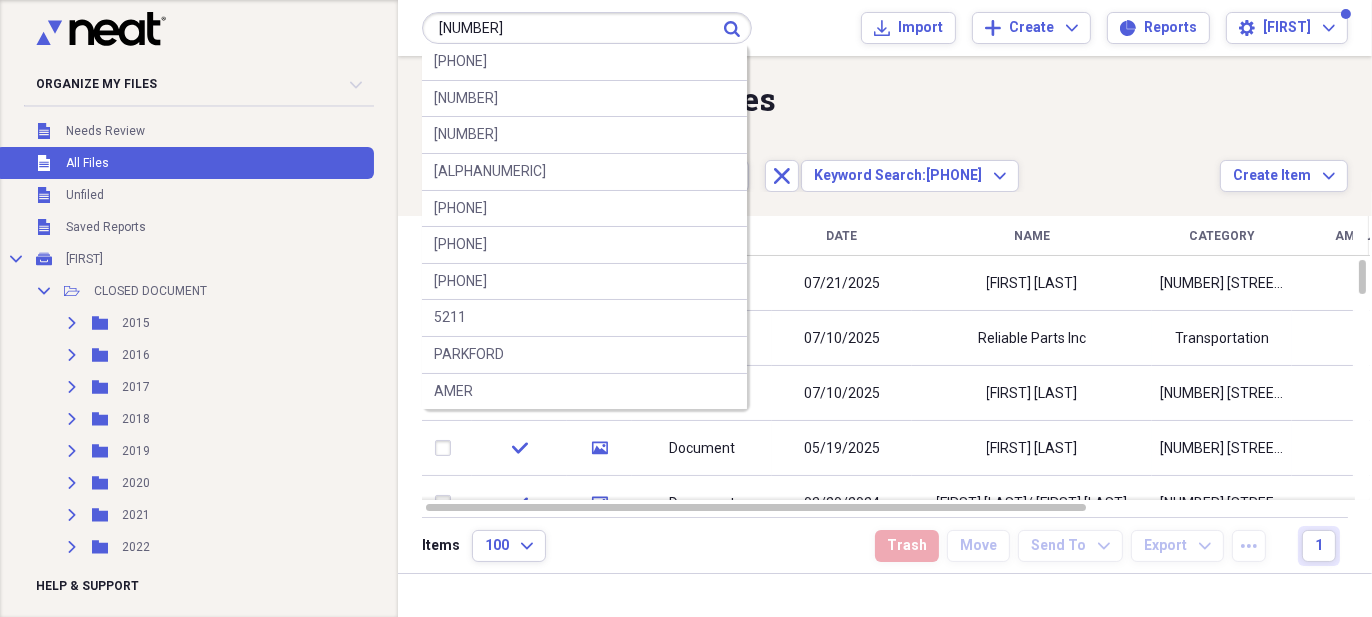 type on "[NUMBER]" 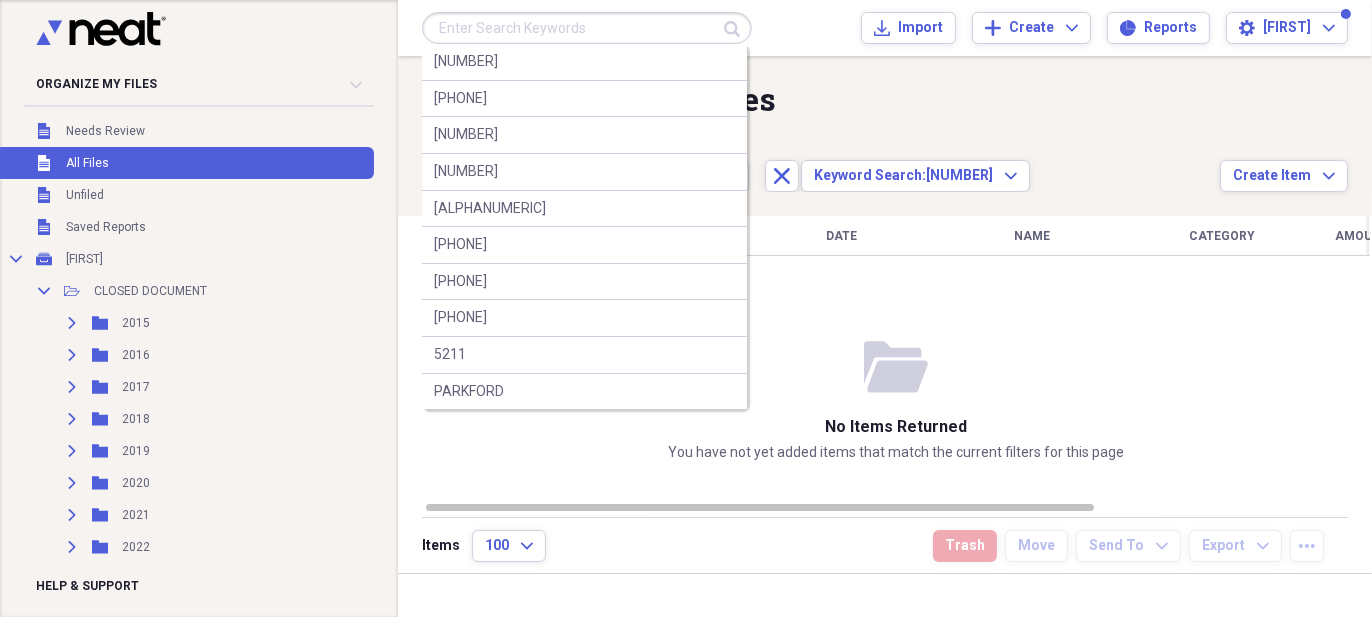 click at bounding box center (587, 28) 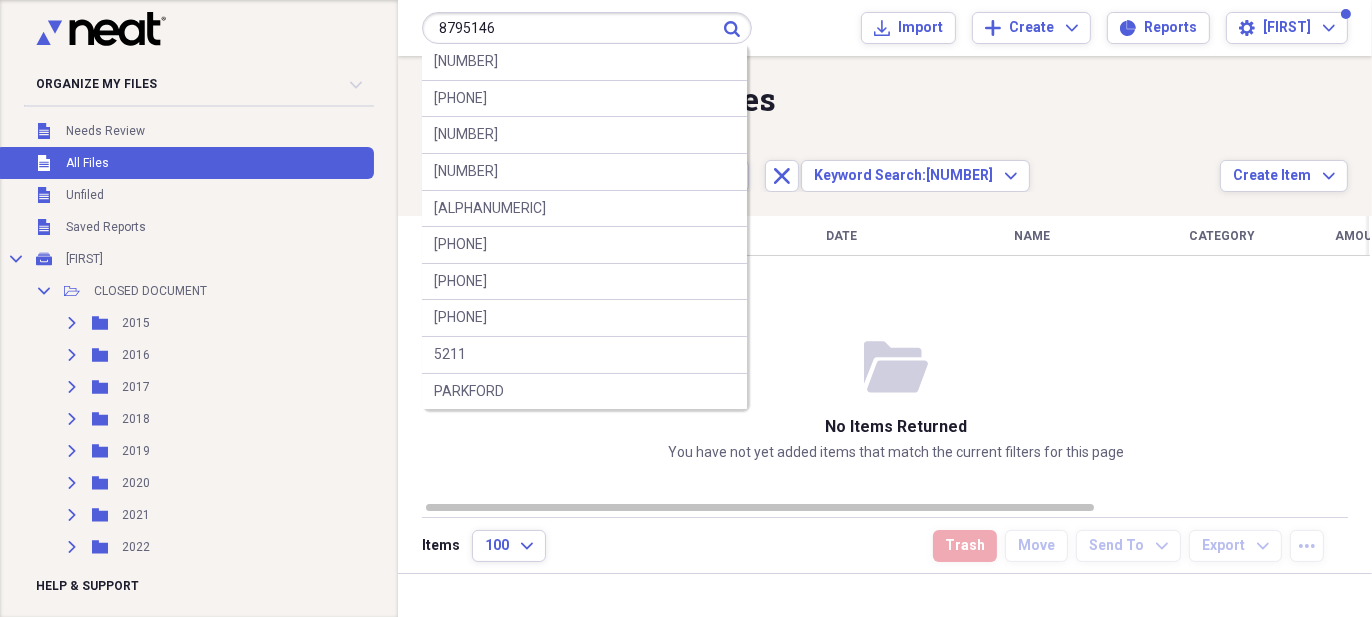 type on "8795146" 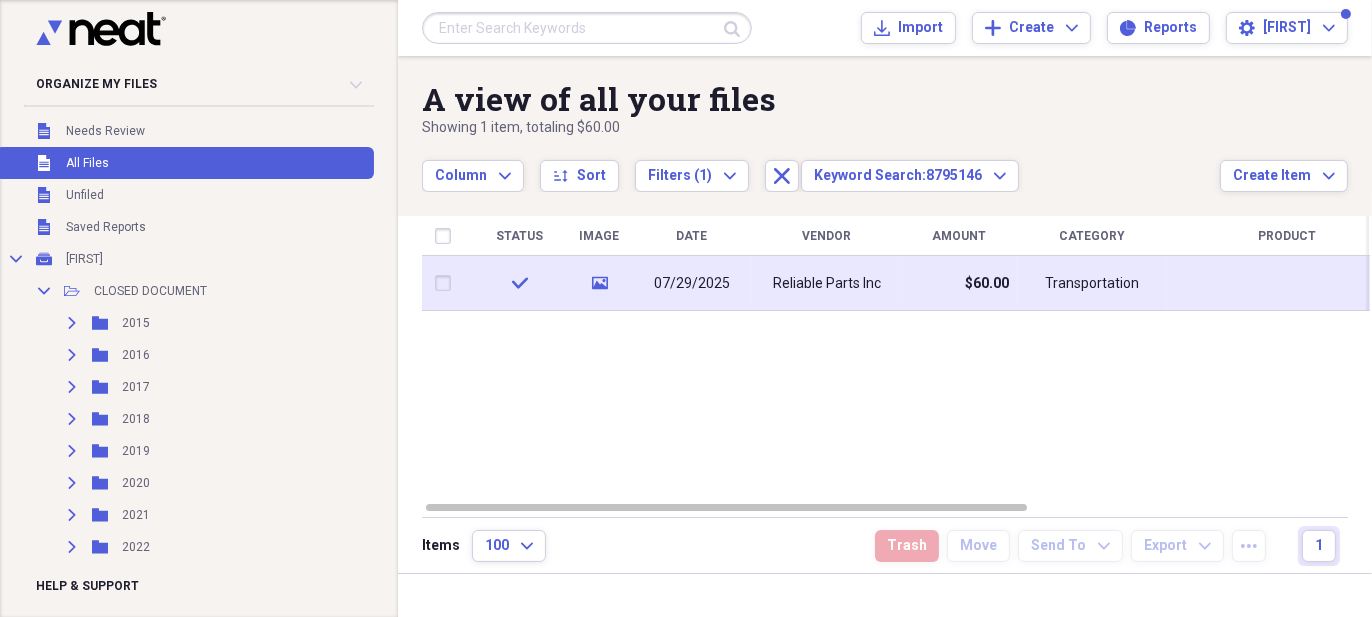 click on "$60.00" at bounding box center [987, 284] 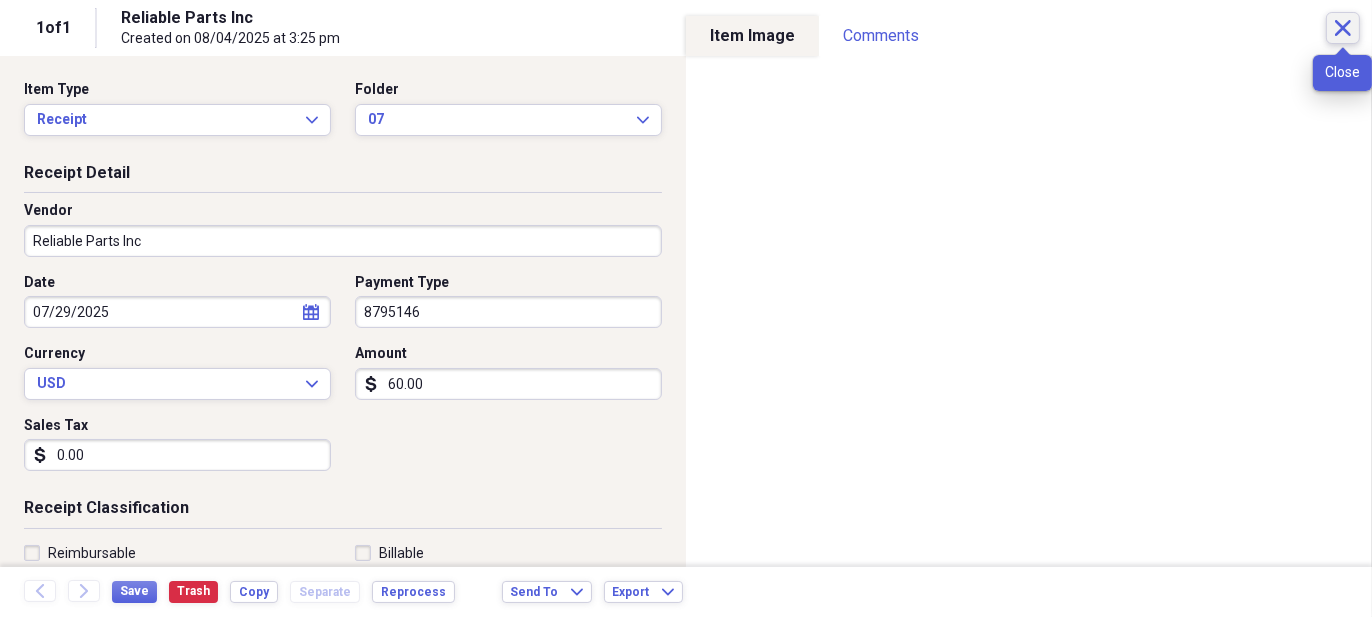 click on "Close" 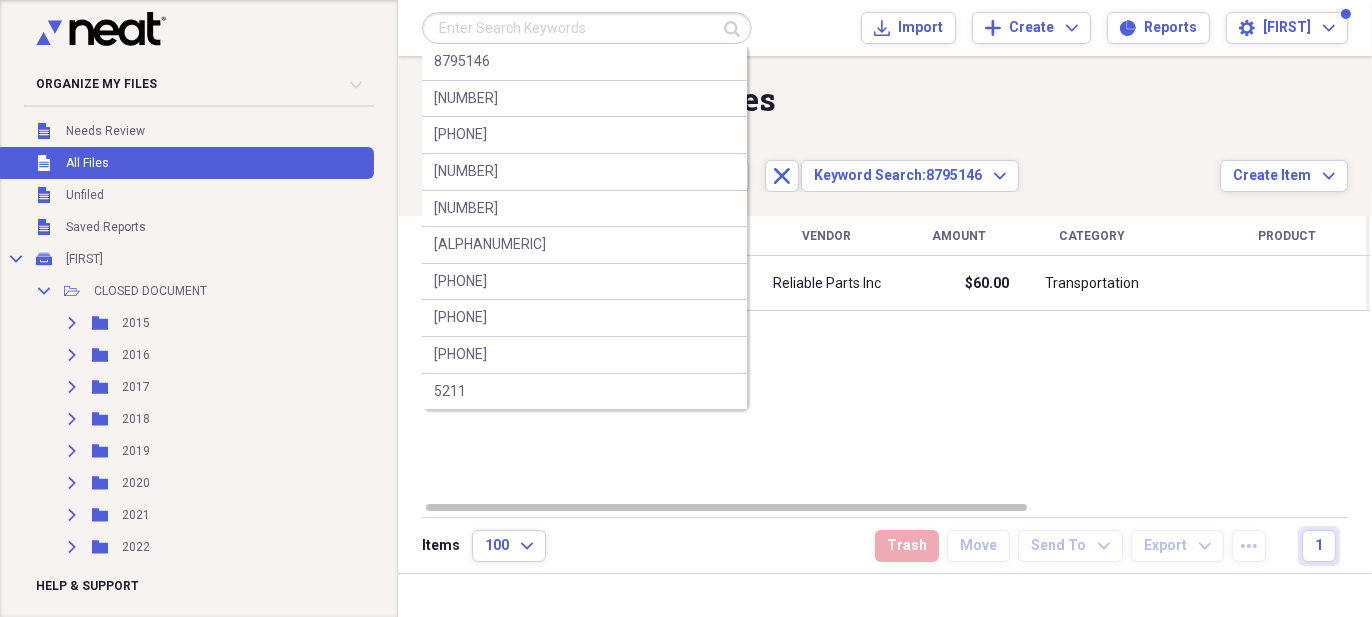 click at bounding box center [587, 28] 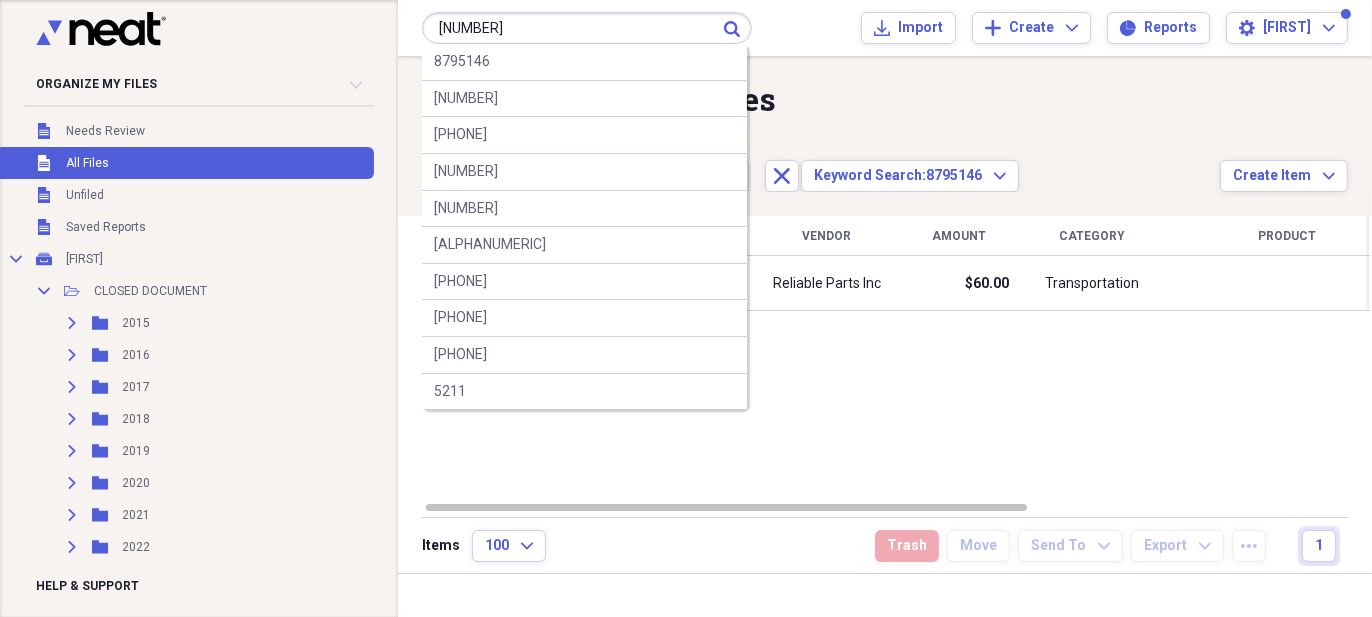type on "[NUMBER]" 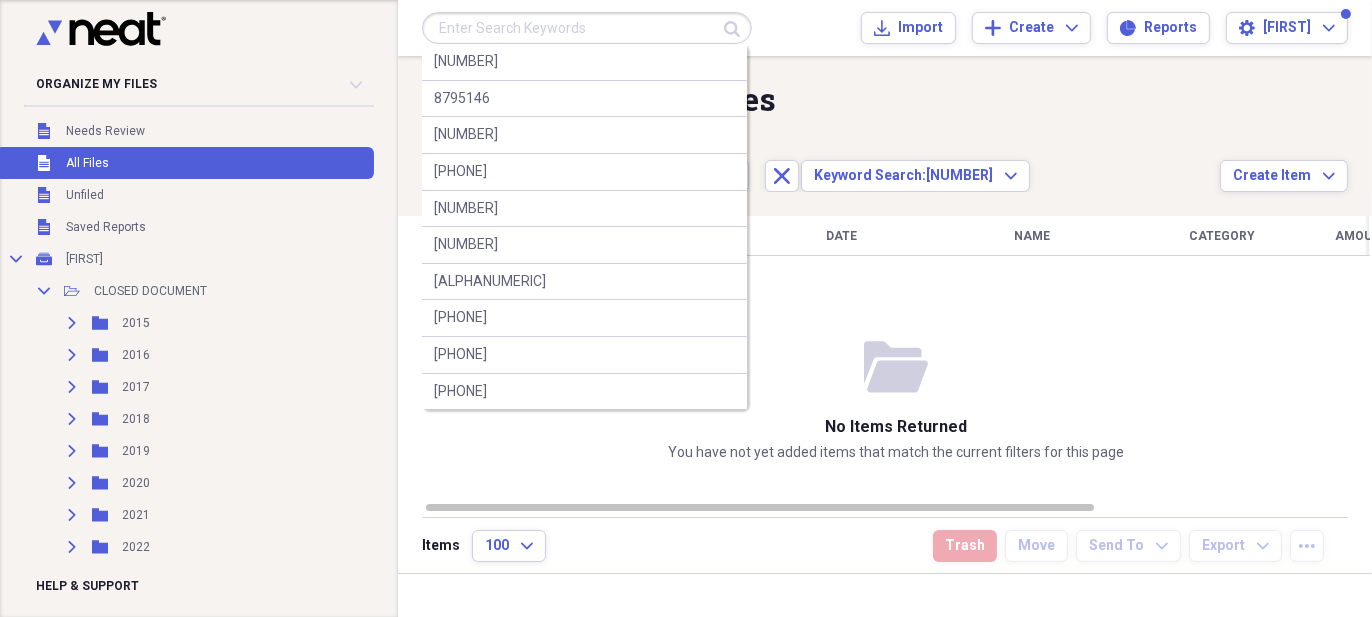 click at bounding box center [587, 28] 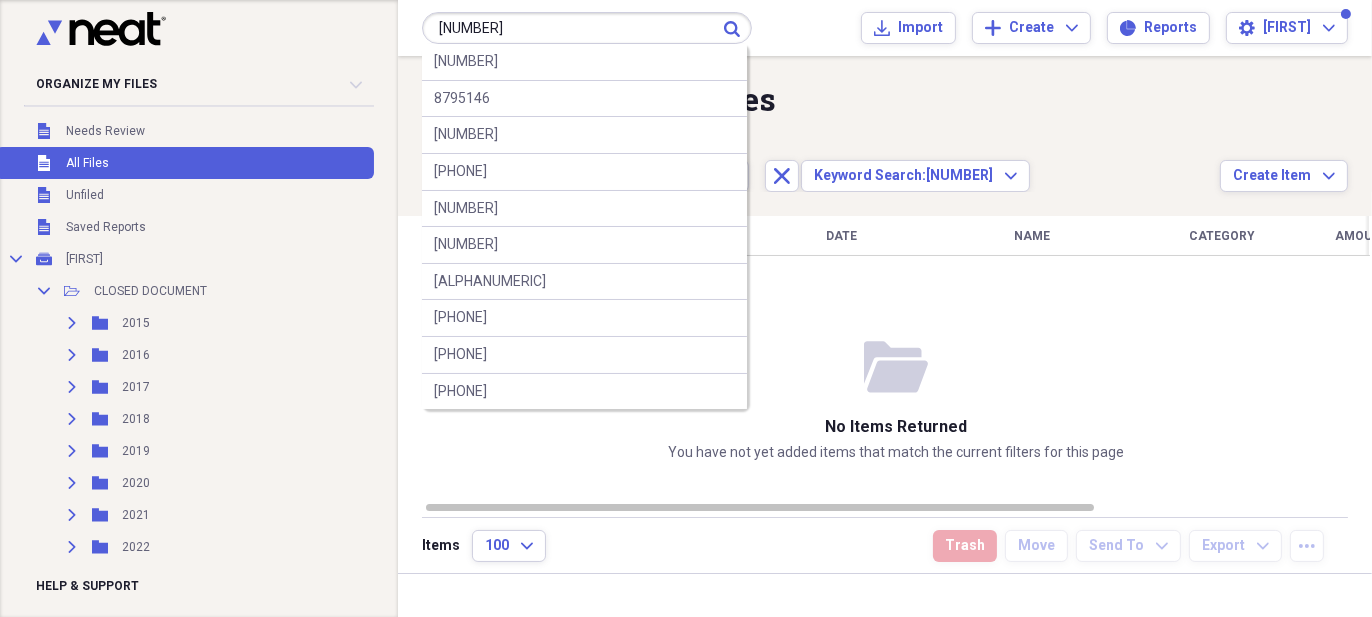 type on "[NUMBER]" 